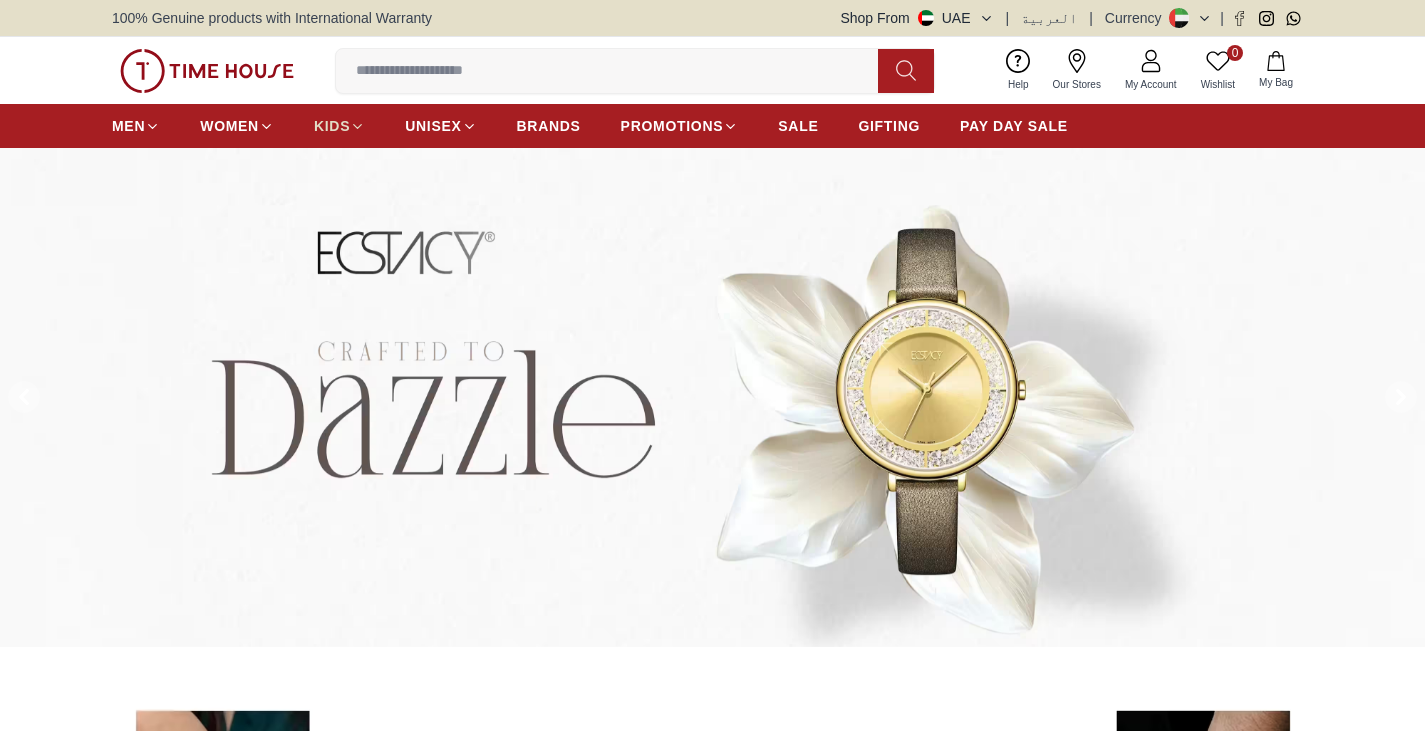 scroll, scrollTop: 0, scrollLeft: 0, axis: both 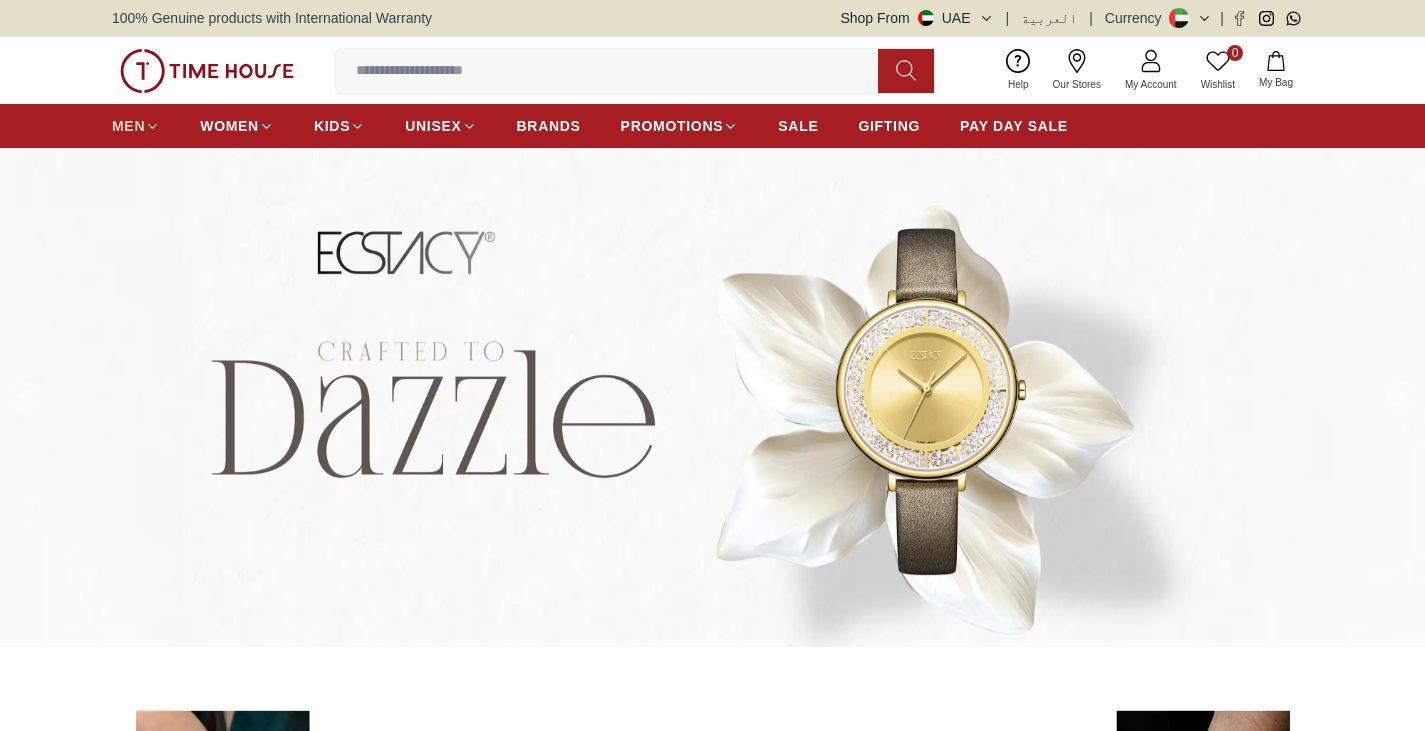 click on "MEN" at bounding box center (128, 126) 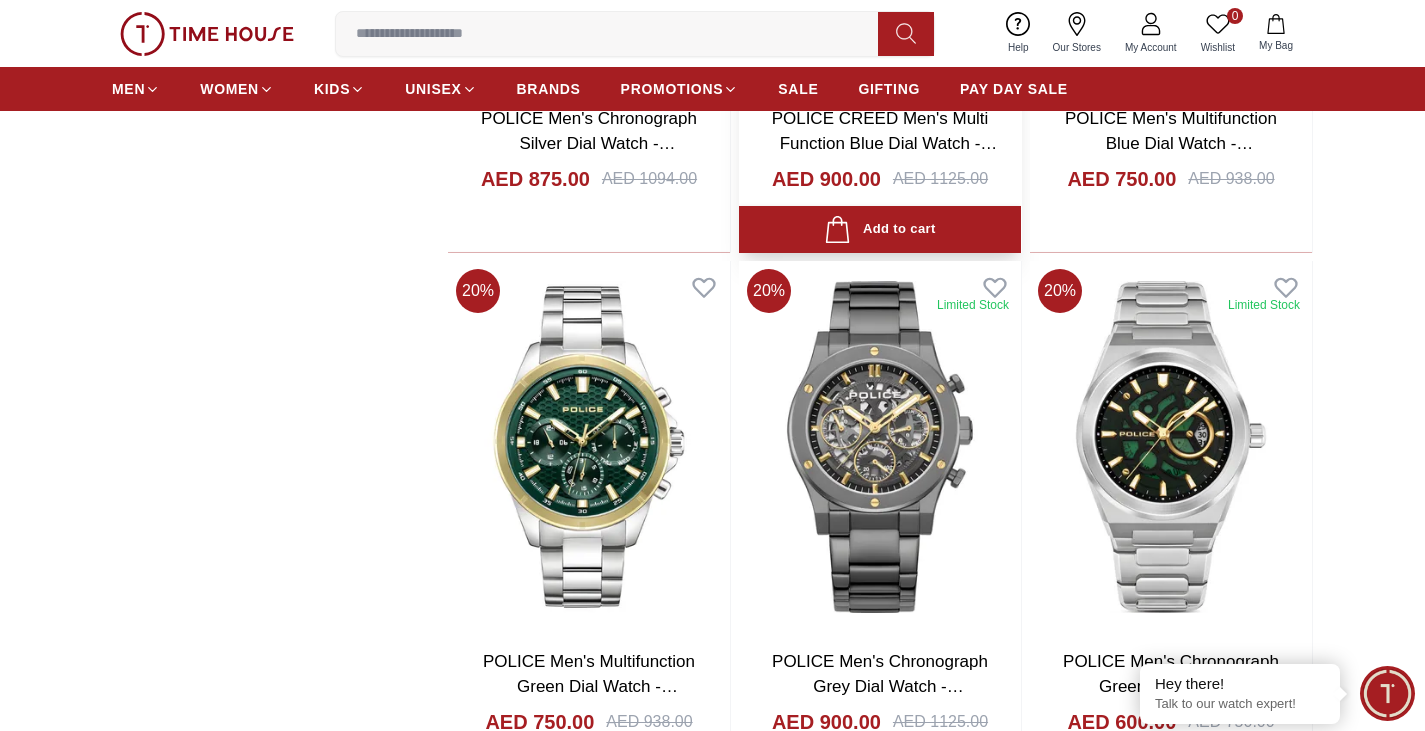 scroll, scrollTop: 2000, scrollLeft: 0, axis: vertical 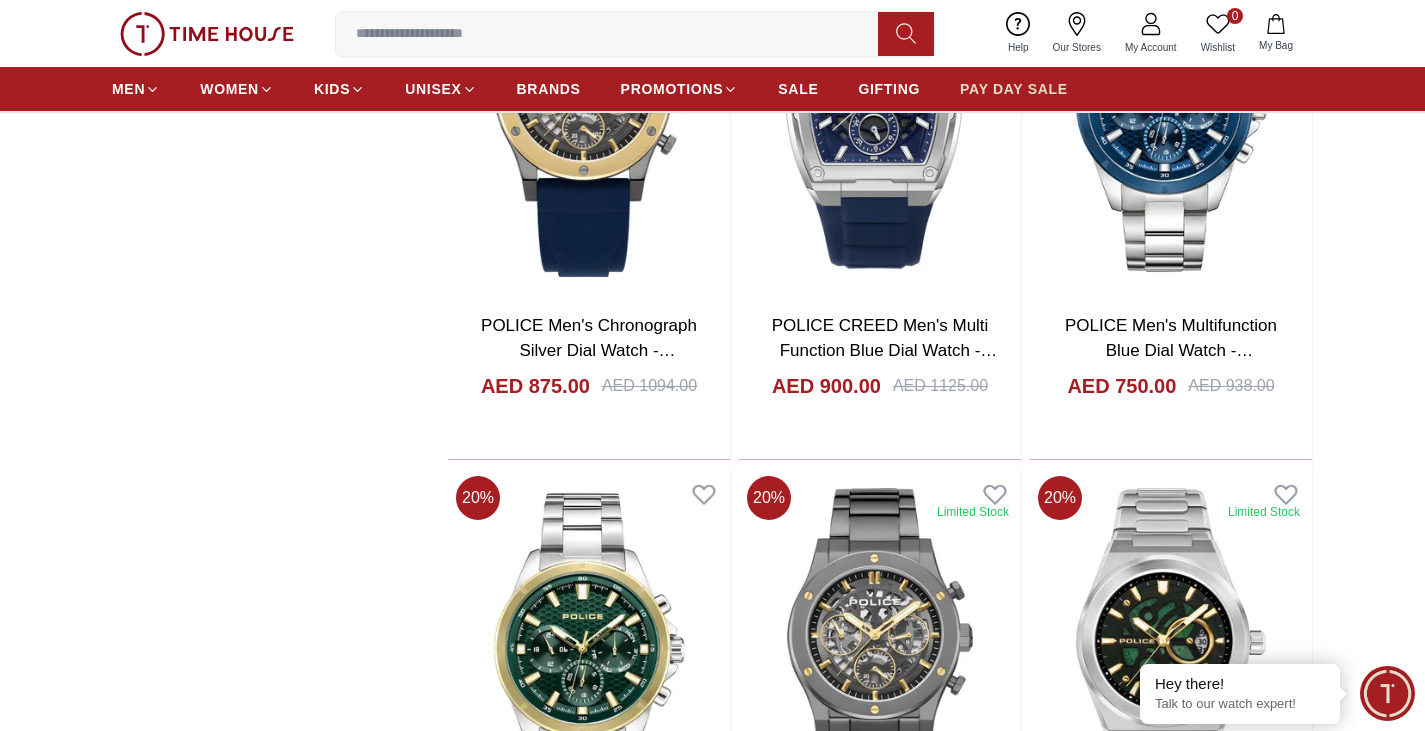 click on "PAY DAY SALE" at bounding box center [1014, 89] 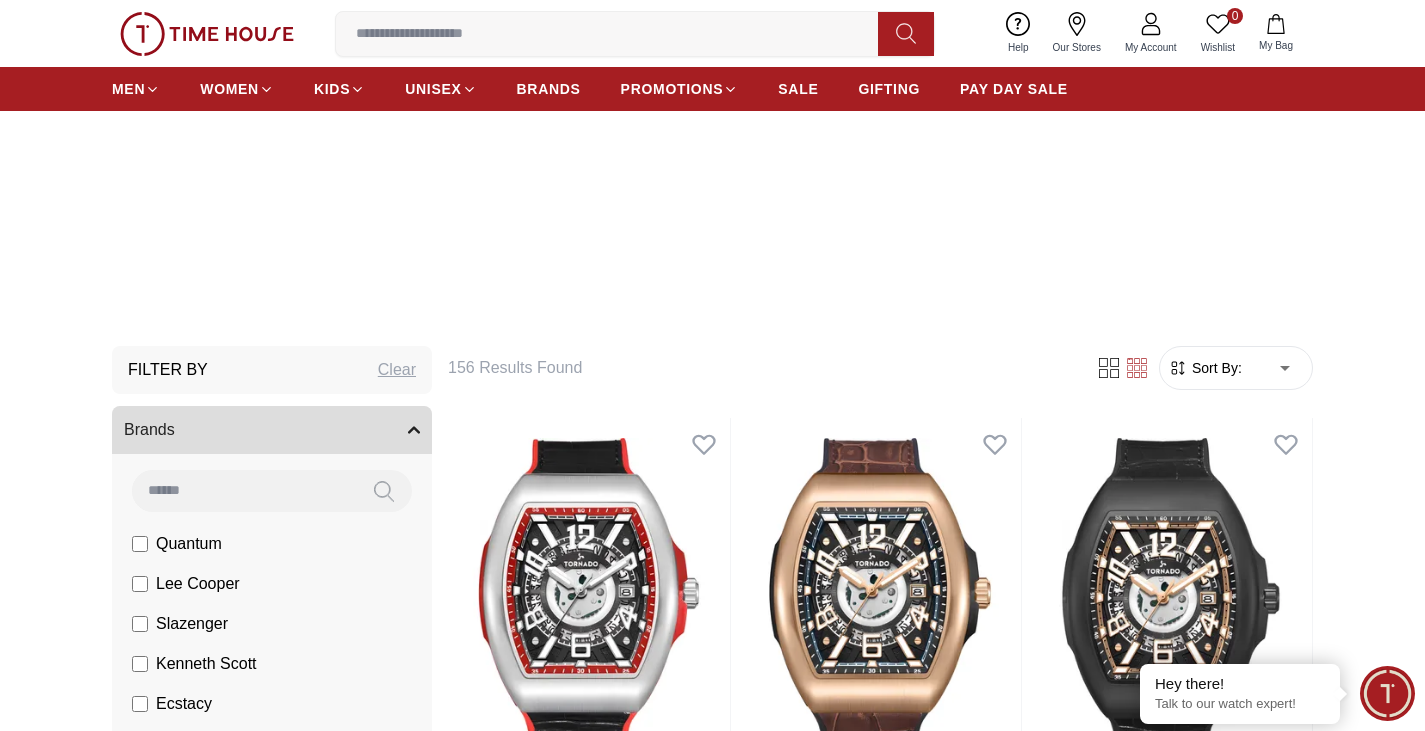 scroll, scrollTop: 400, scrollLeft: 0, axis: vertical 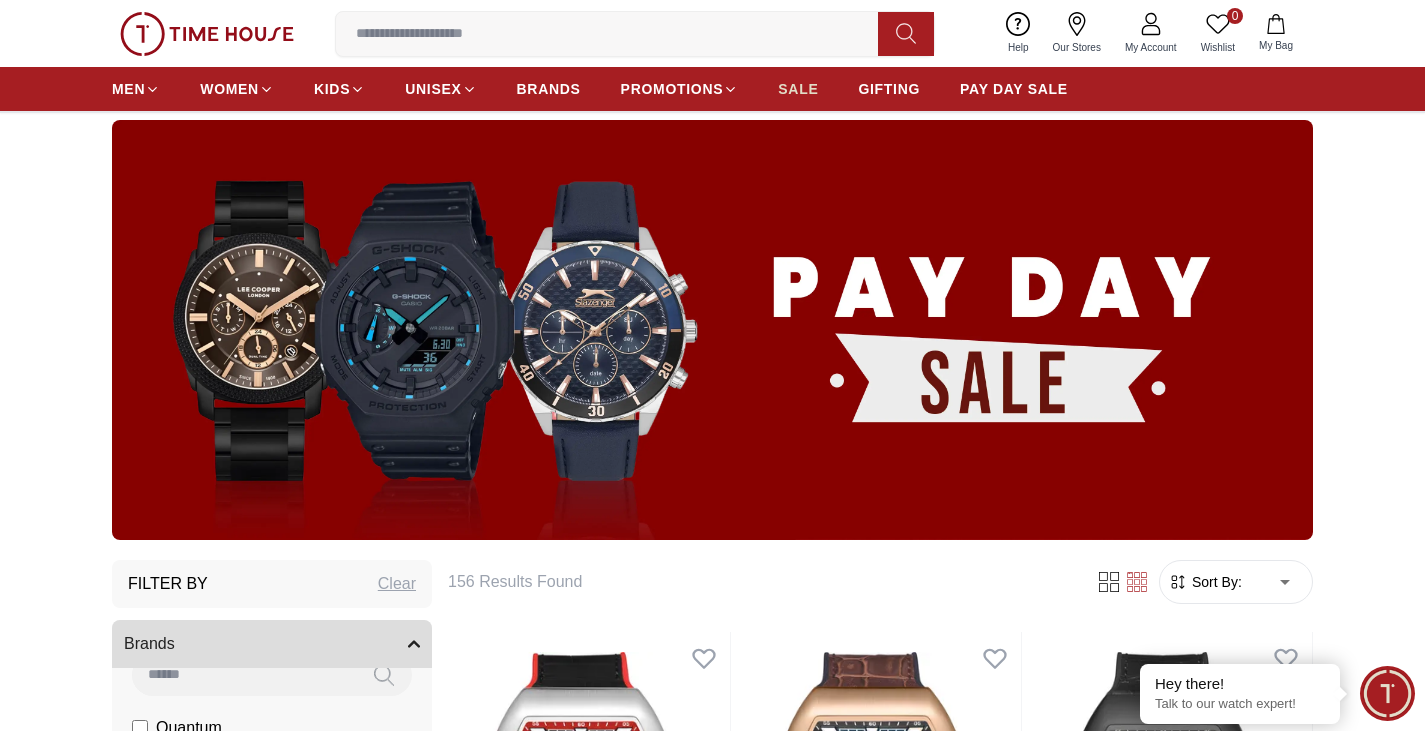 click on "SALE" at bounding box center [798, 89] 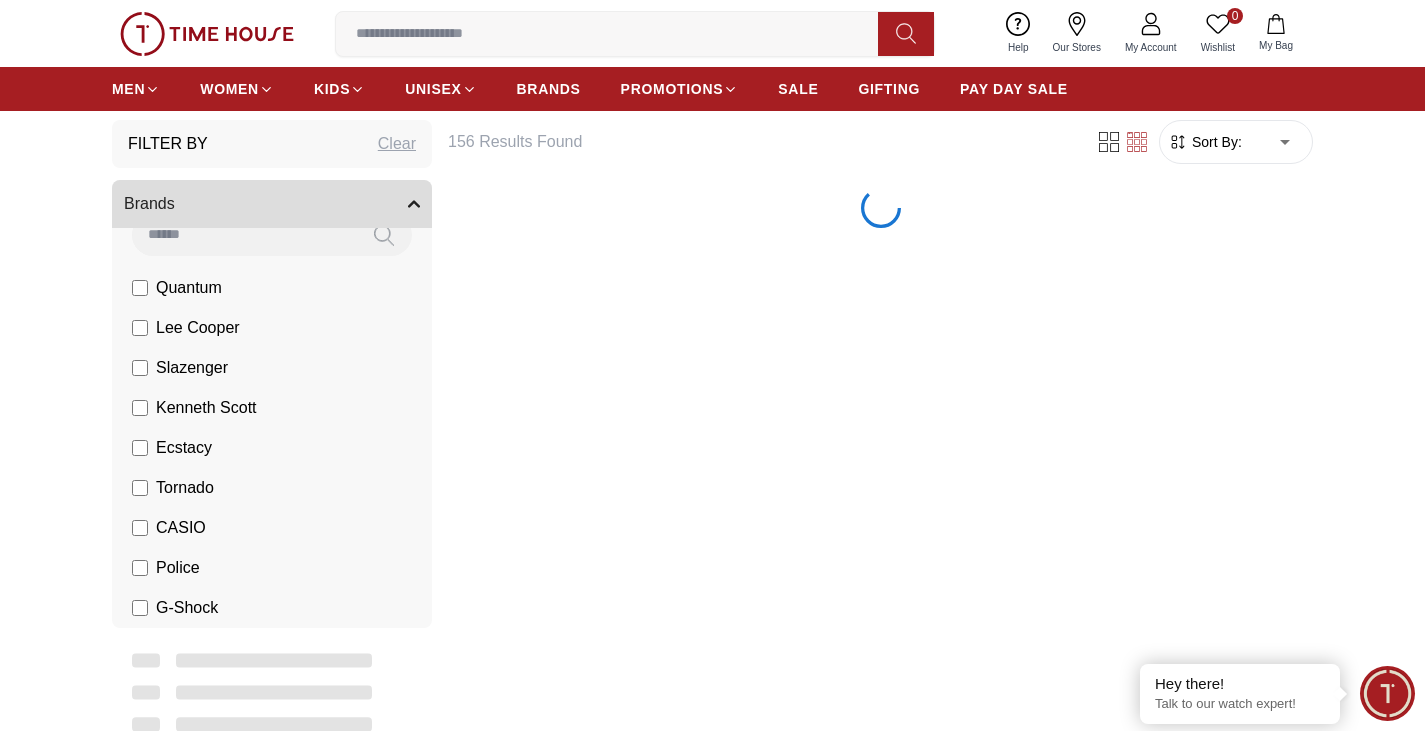 scroll, scrollTop: 0, scrollLeft: 0, axis: both 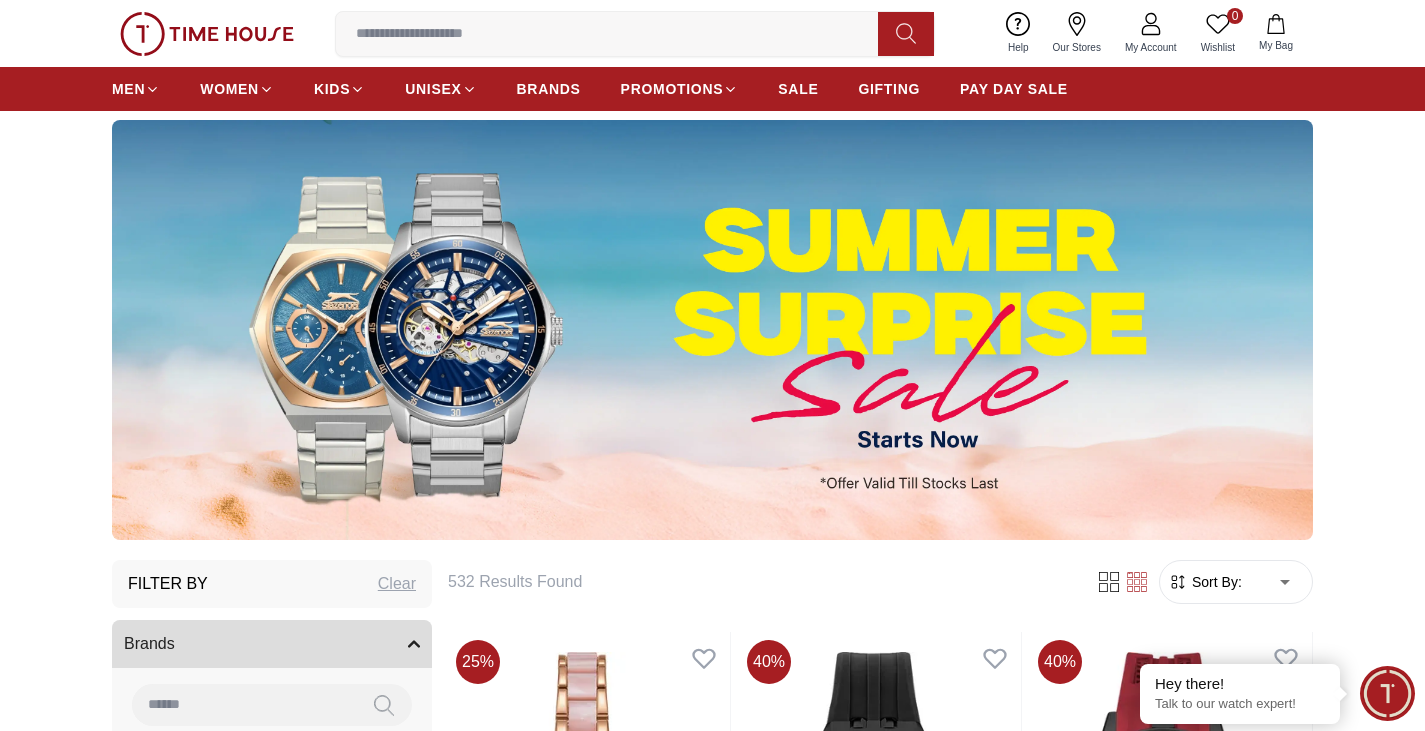 click at bounding box center (712, 330) 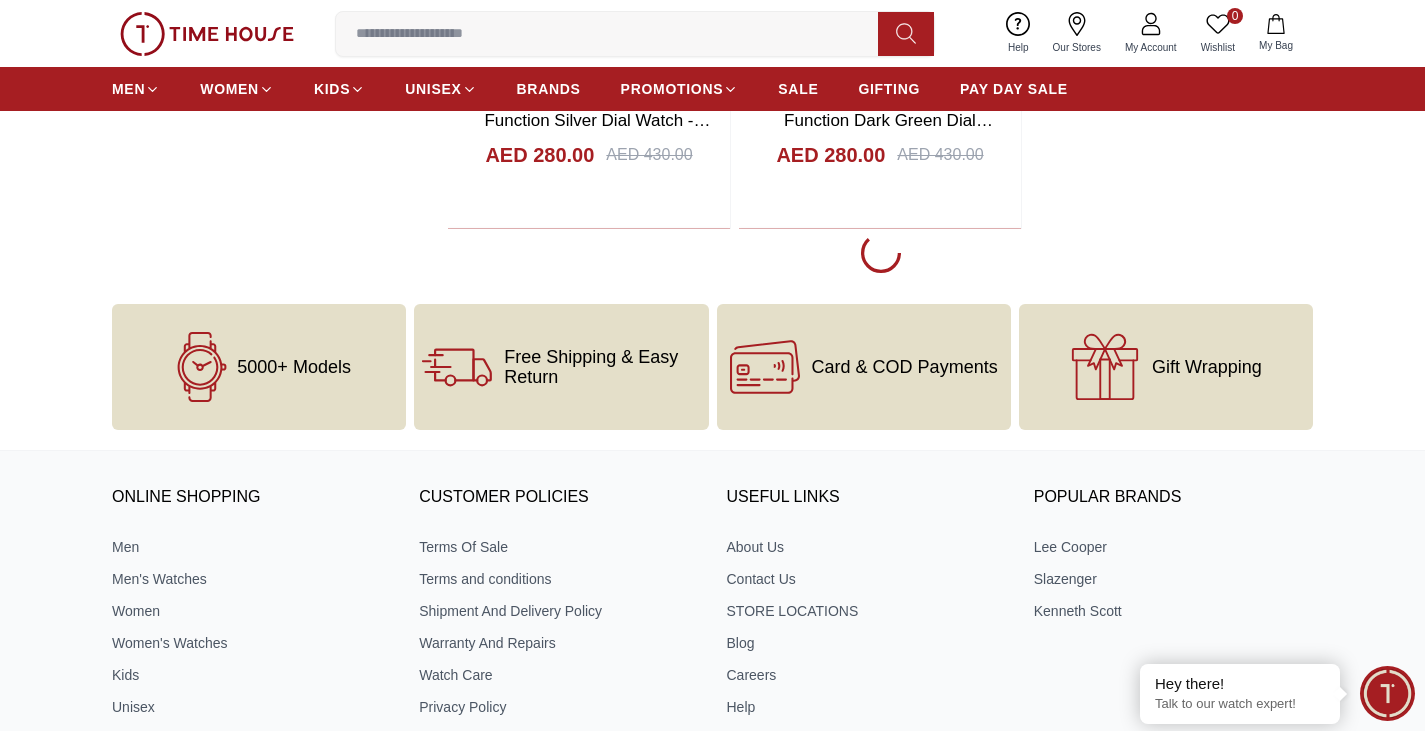 scroll, scrollTop: 4300, scrollLeft: 0, axis: vertical 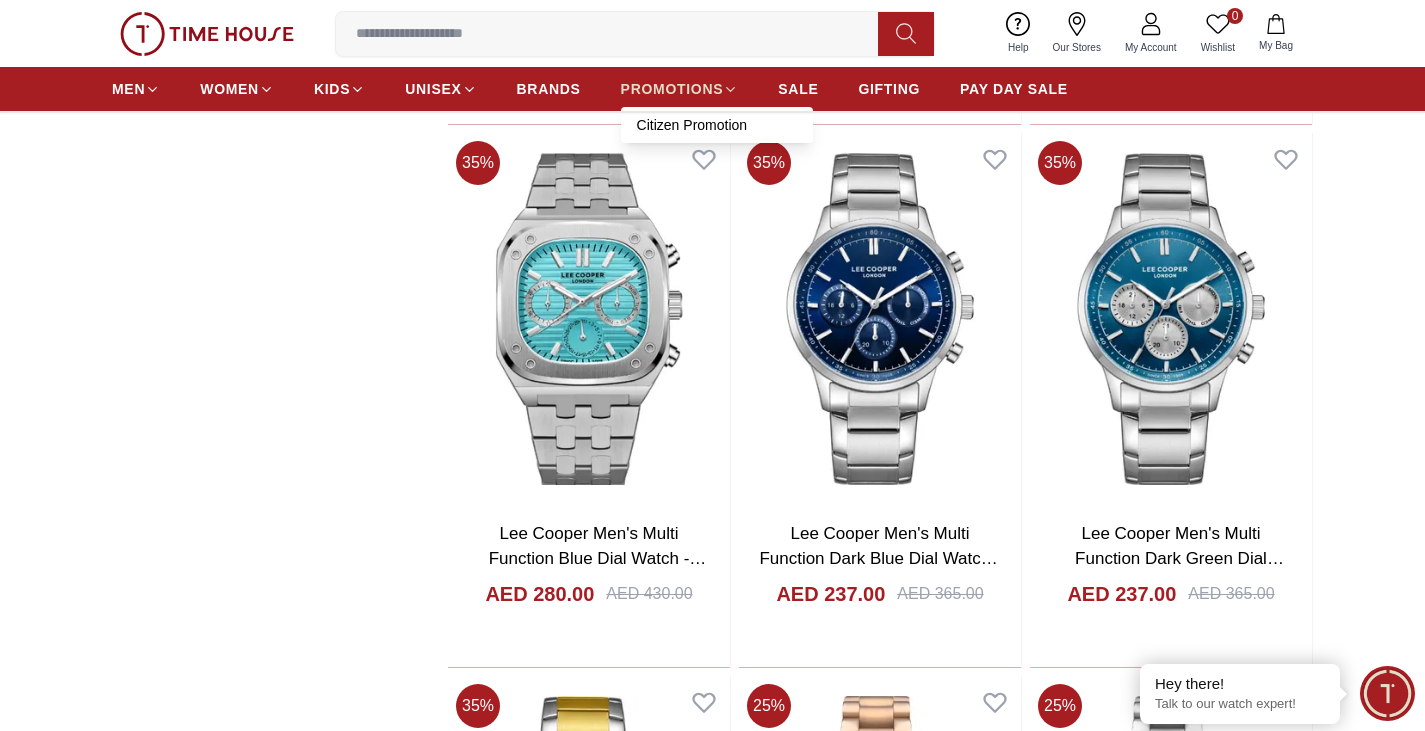 click on "PROMOTIONS" at bounding box center [672, 89] 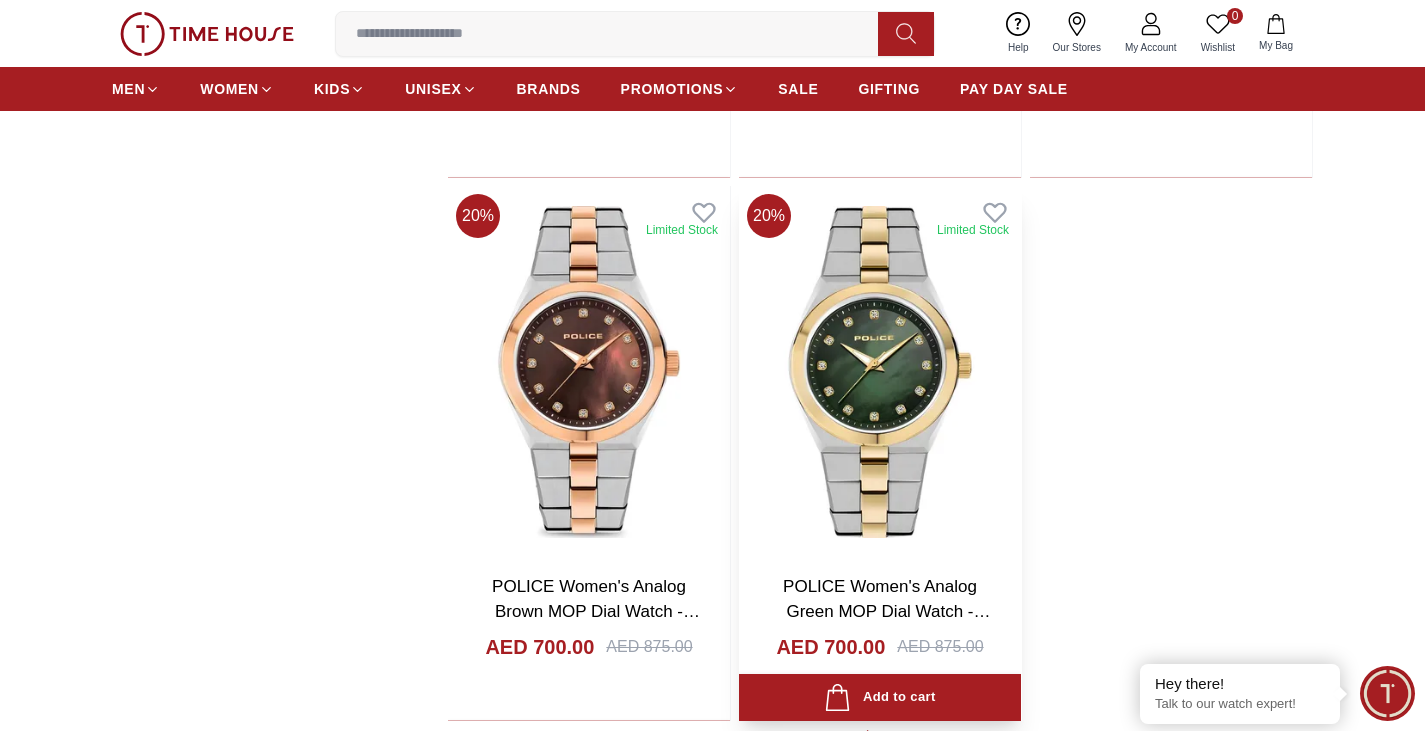 scroll, scrollTop: 3600, scrollLeft: 0, axis: vertical 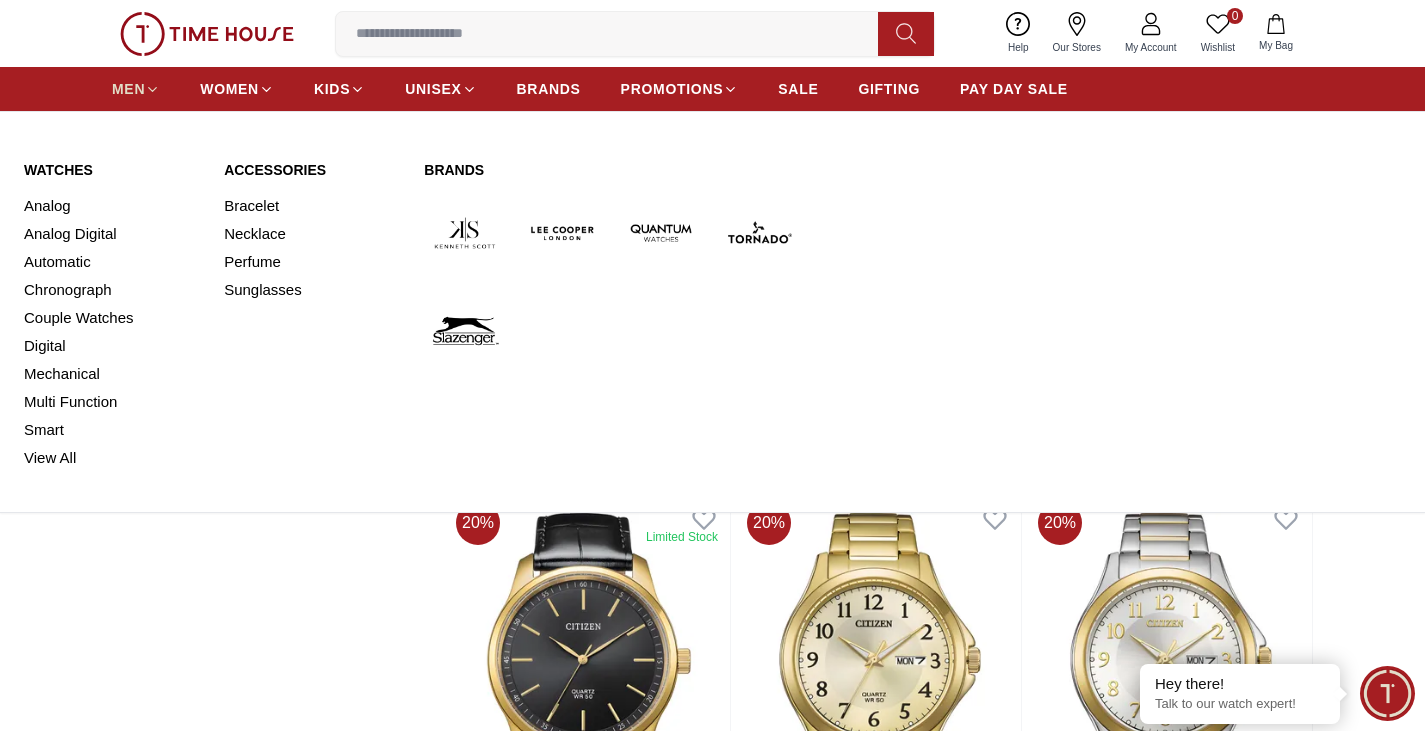 click on "MEN" at bounding box center [136, 89] 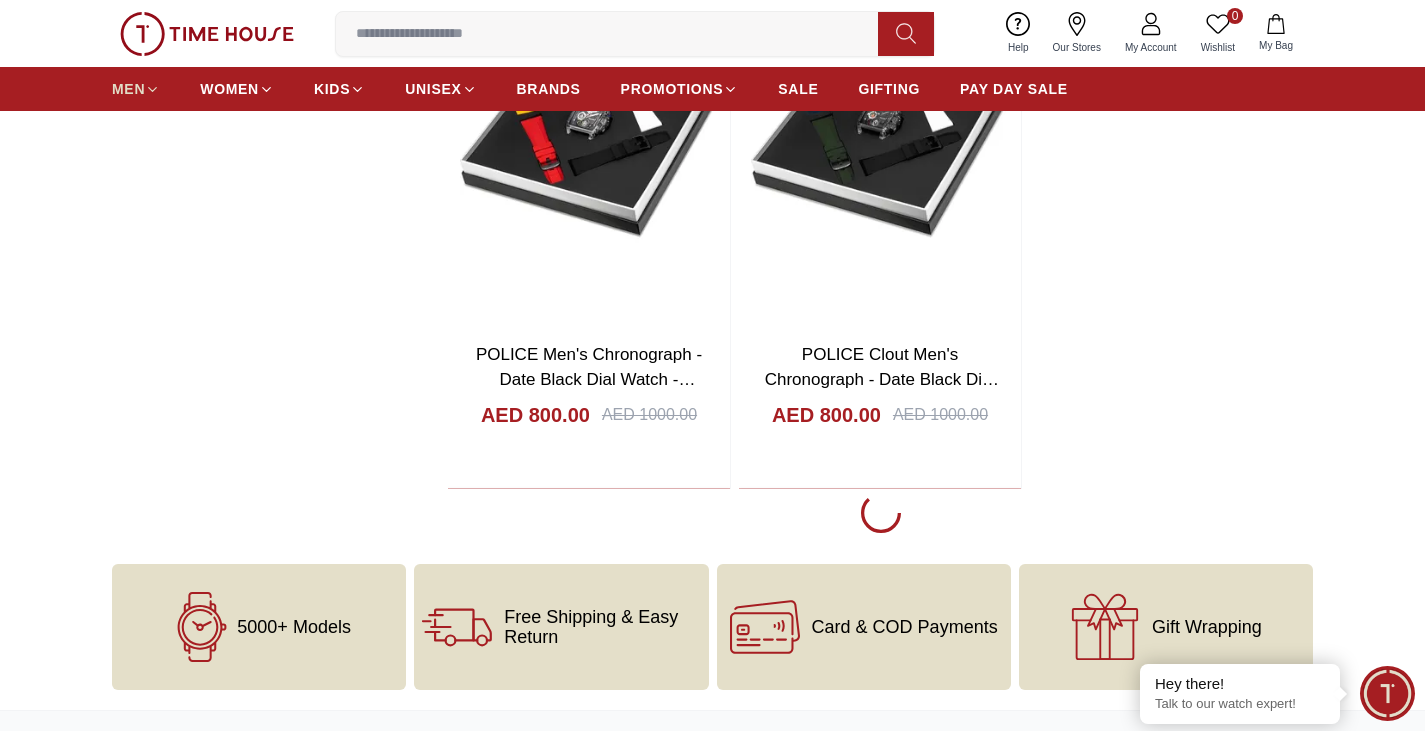 scroll, scrollTop: 0, scrollLeft: 0, axis: both 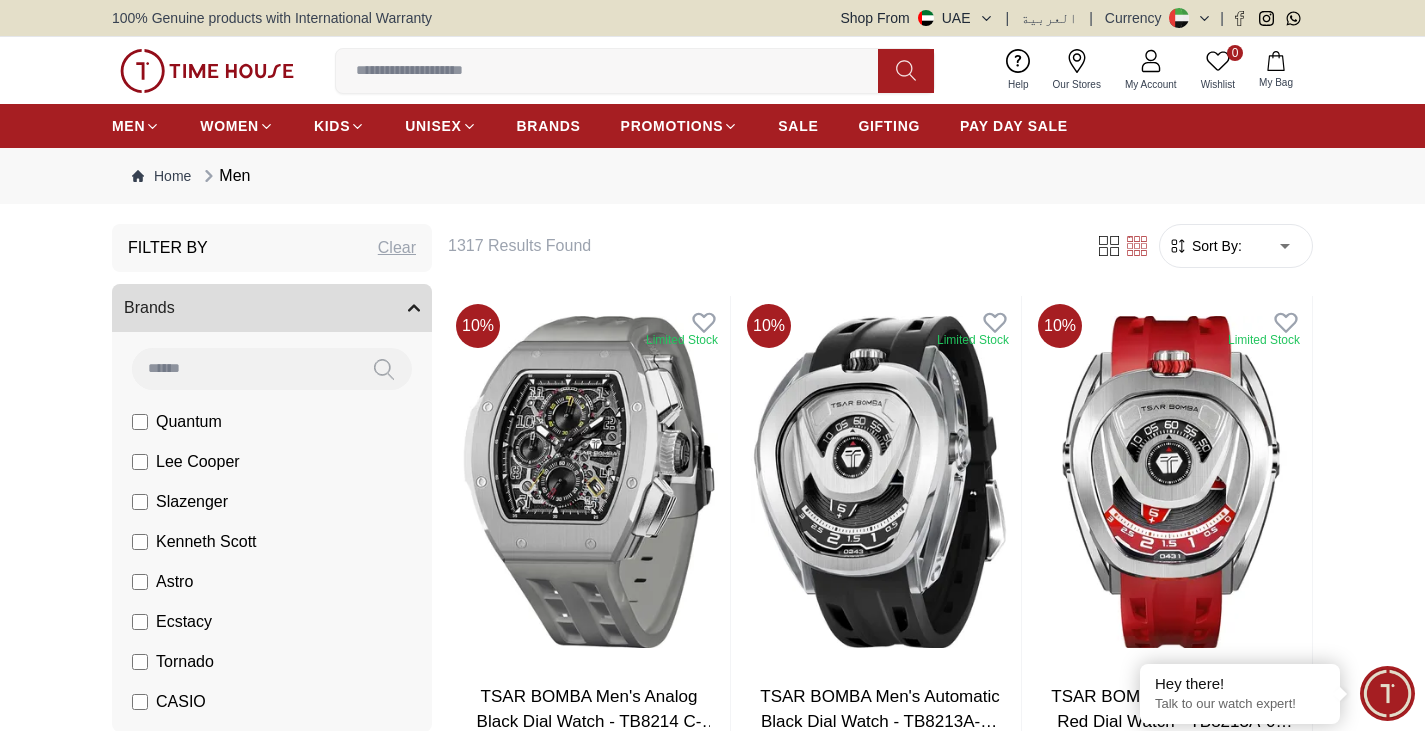 click on "Clear" at bounding box center (397, 248) 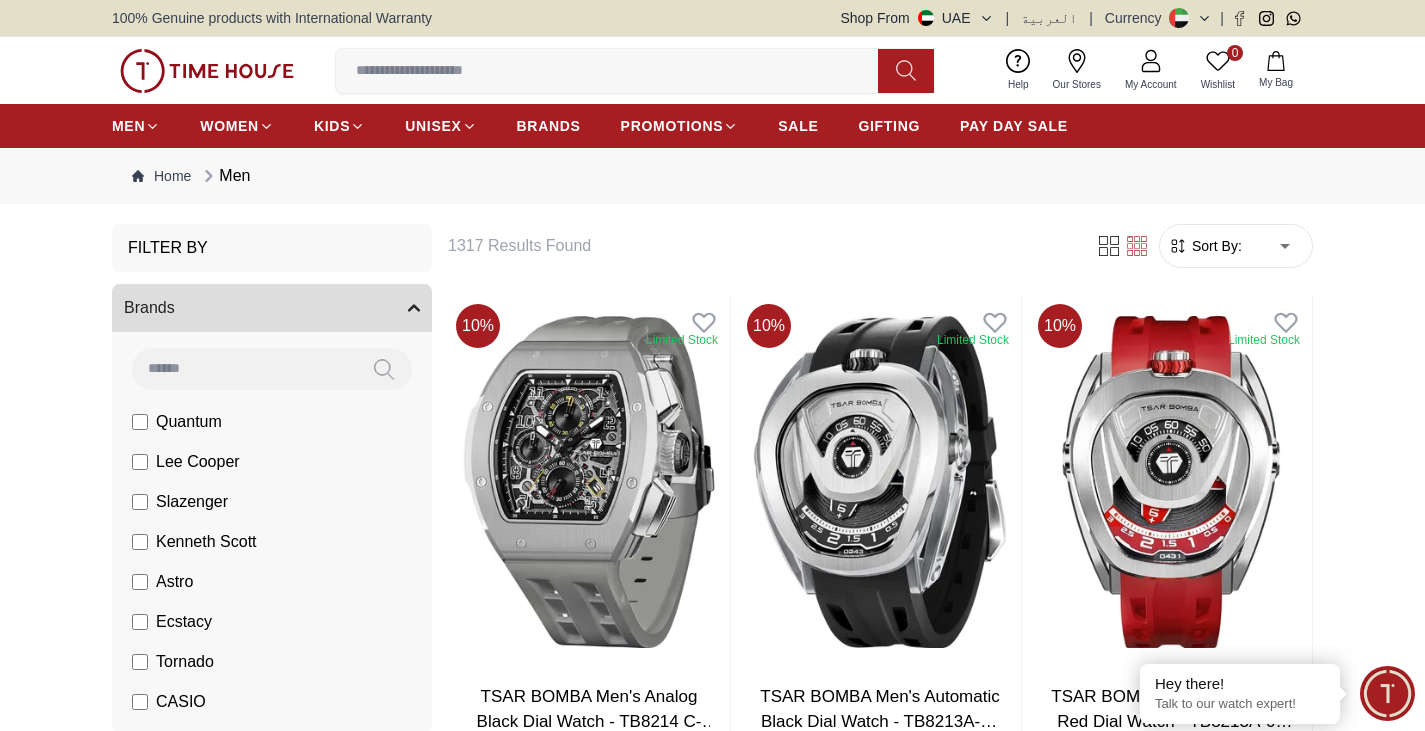 click on "Sort By:" at bounding box center [1215, 246] 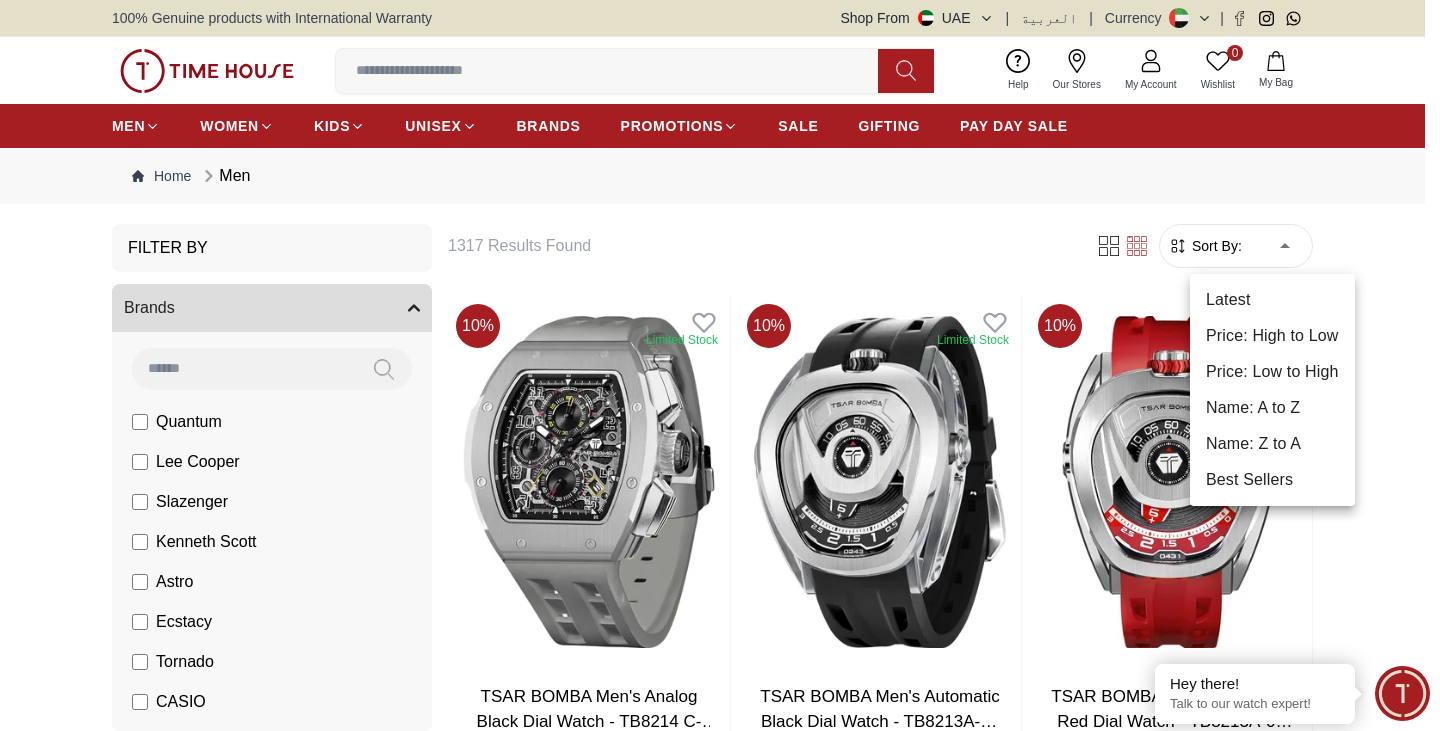 click on "100% Genuine products with International Warranty Shop From [COUNTRY] | العربية | Currency | 0 Wishlist My Bag Help Our Stores My Account 0 Wishlist My Bag MEN WOMEN KIDS UNISEX BRANDS PROMOTIONS SALE GIFTING PAY DAY SALE Home Men Filter By Brands Quantum Lee Cooper Slazenger Kenneth Scott Astro Ecstacy Tornado CASIO CITIZEN GUESS ORIENT Police Ducati CERRUTI 1881 G-Shock Lee Cooper Accessories Tsar Bomba Irus Idee Vogue Polaroid Ciga Design Color Black Green Blue Red Dark Blue Silver Silver / Black Orange Rose Gold Grey White White / Rose Gold Silver / Gold Silver / Rose Gold Black / Black Black / Silver Black / Rose Gold Gold Yellow Brown White / Silver Light Blue Black /Rose Gold Black /Grey Black /Red Black /Black Black / Rose Gold / Black Rose Gold / Black Rose Gold / Black / Black Pink Green /Silver Purple Silver Silver Silver / Blue Green / Green Blue / Black Blue / Blue Titanum Navy Blue Military Green Blue / Silver Champagne White / Gold Ivory" at bounding box center [720, 2442] 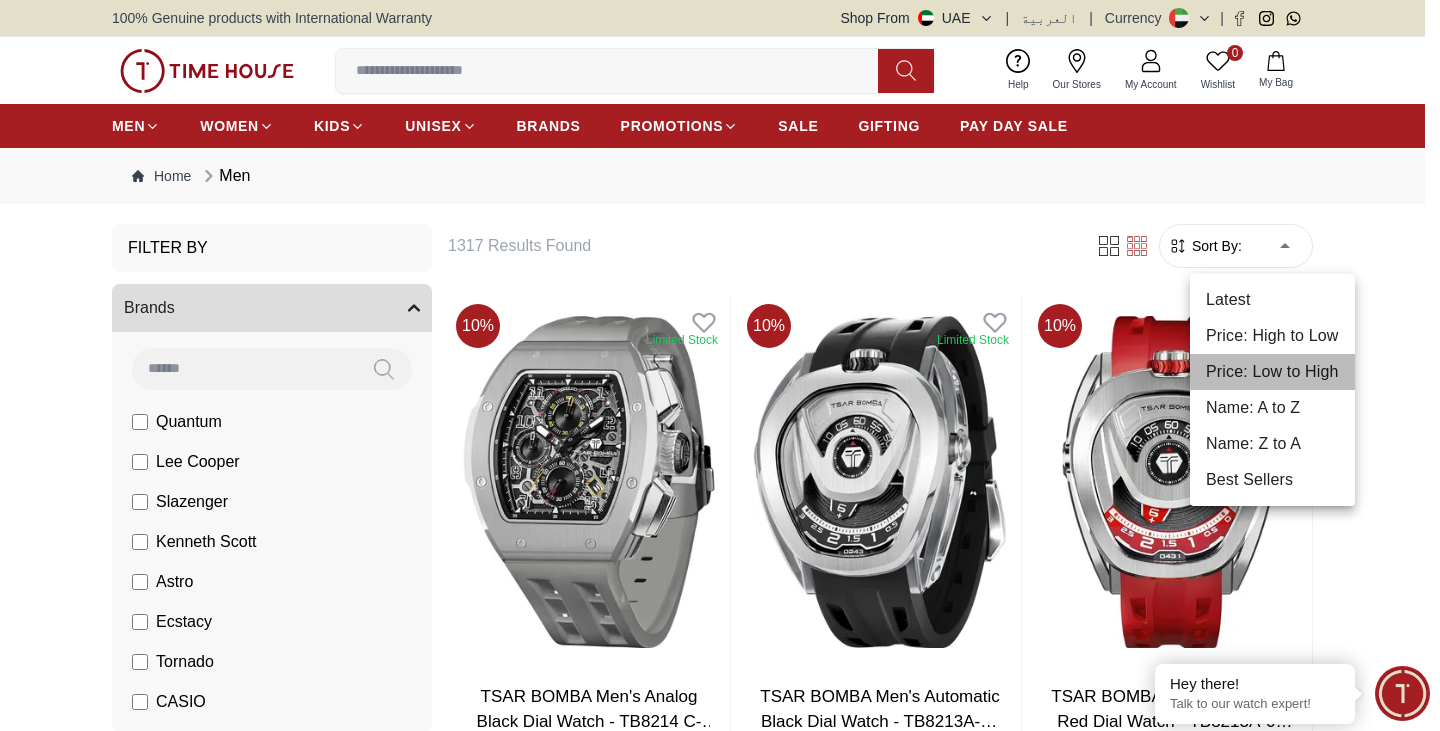 click on "Price: Low to High" at bounding box center (1272, 372) 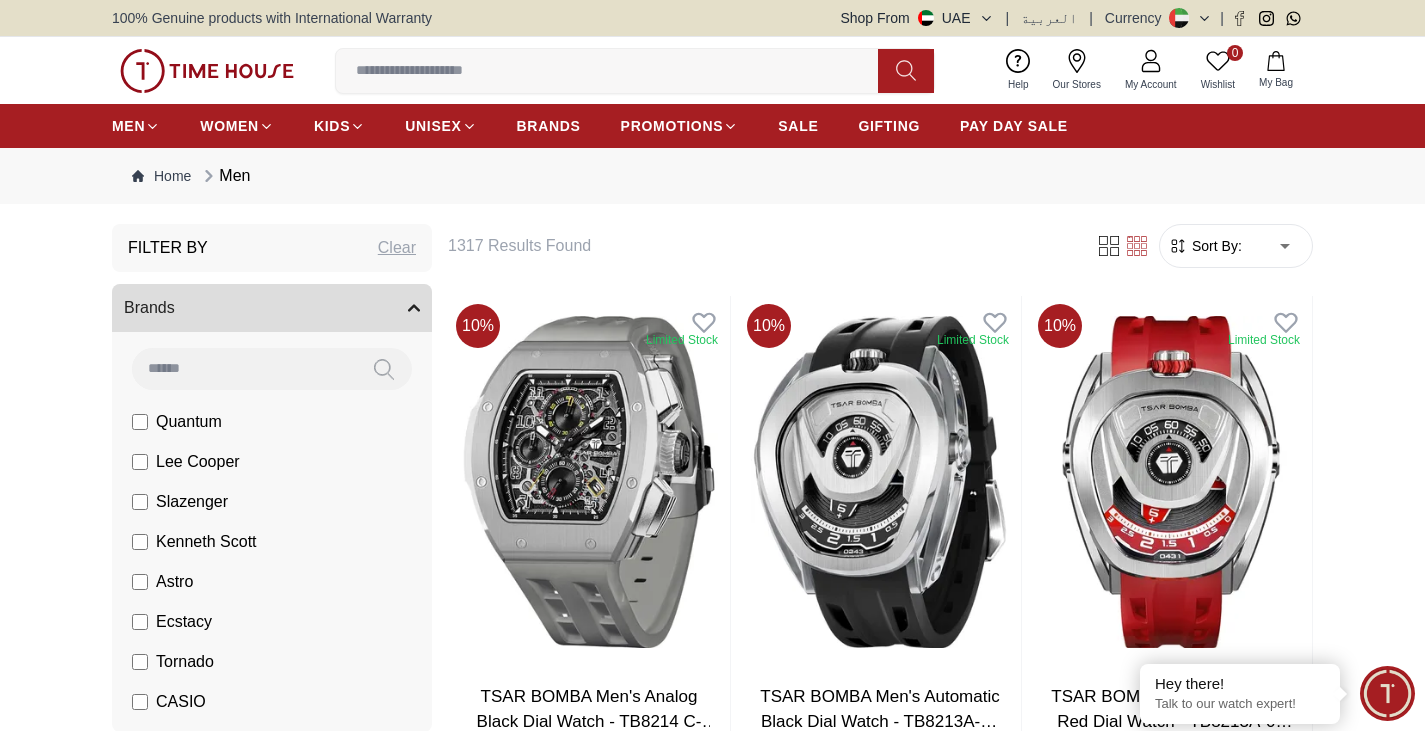type on "*" 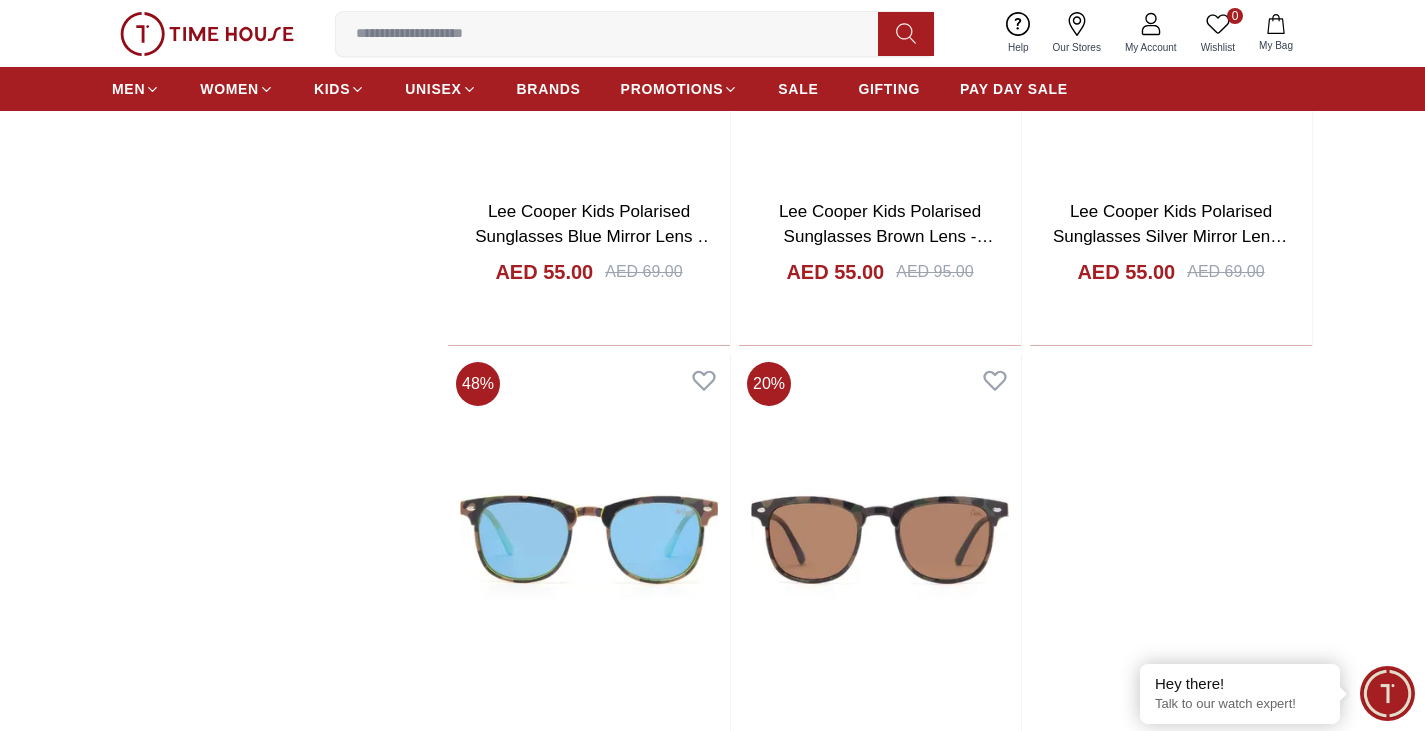 scroll, scrollTop: 3600, scrollLeft: 0, axis: vertical 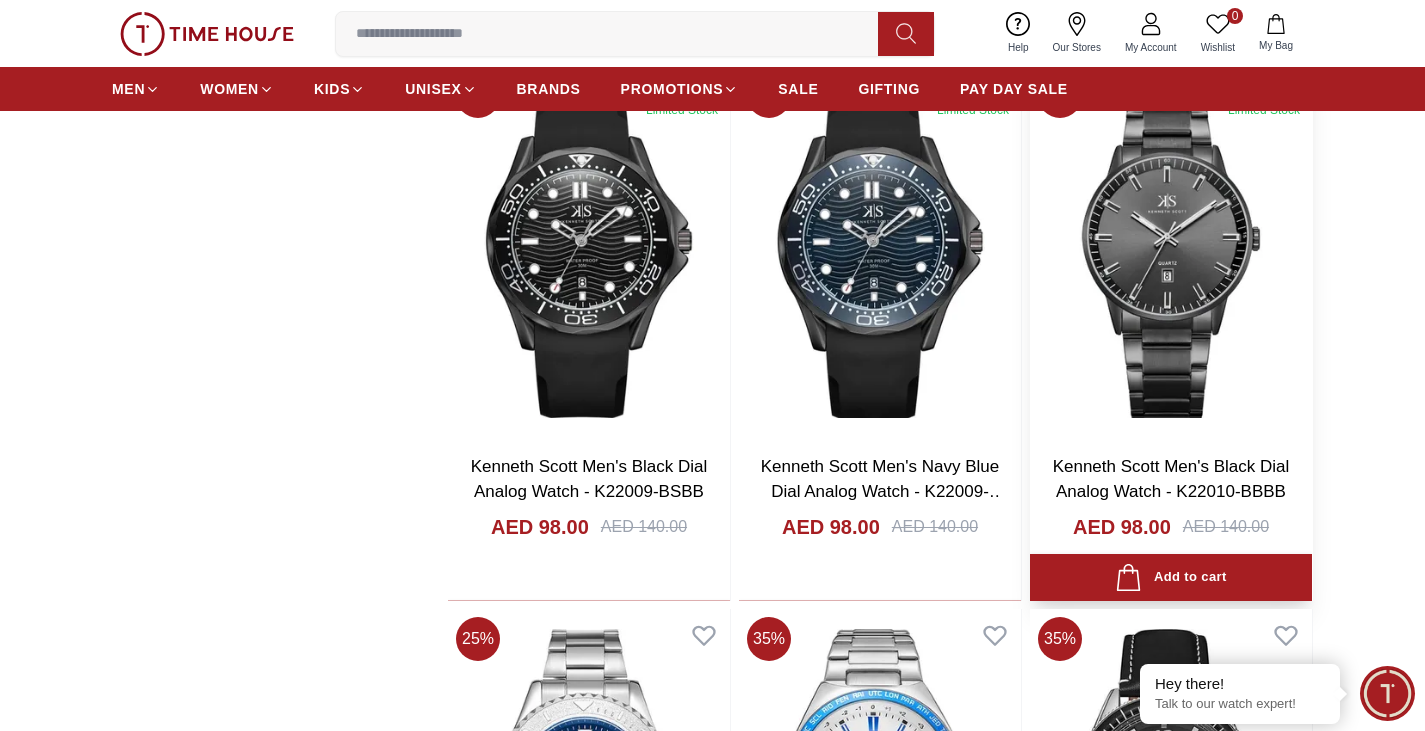 click at bounding box center (1171, 252) 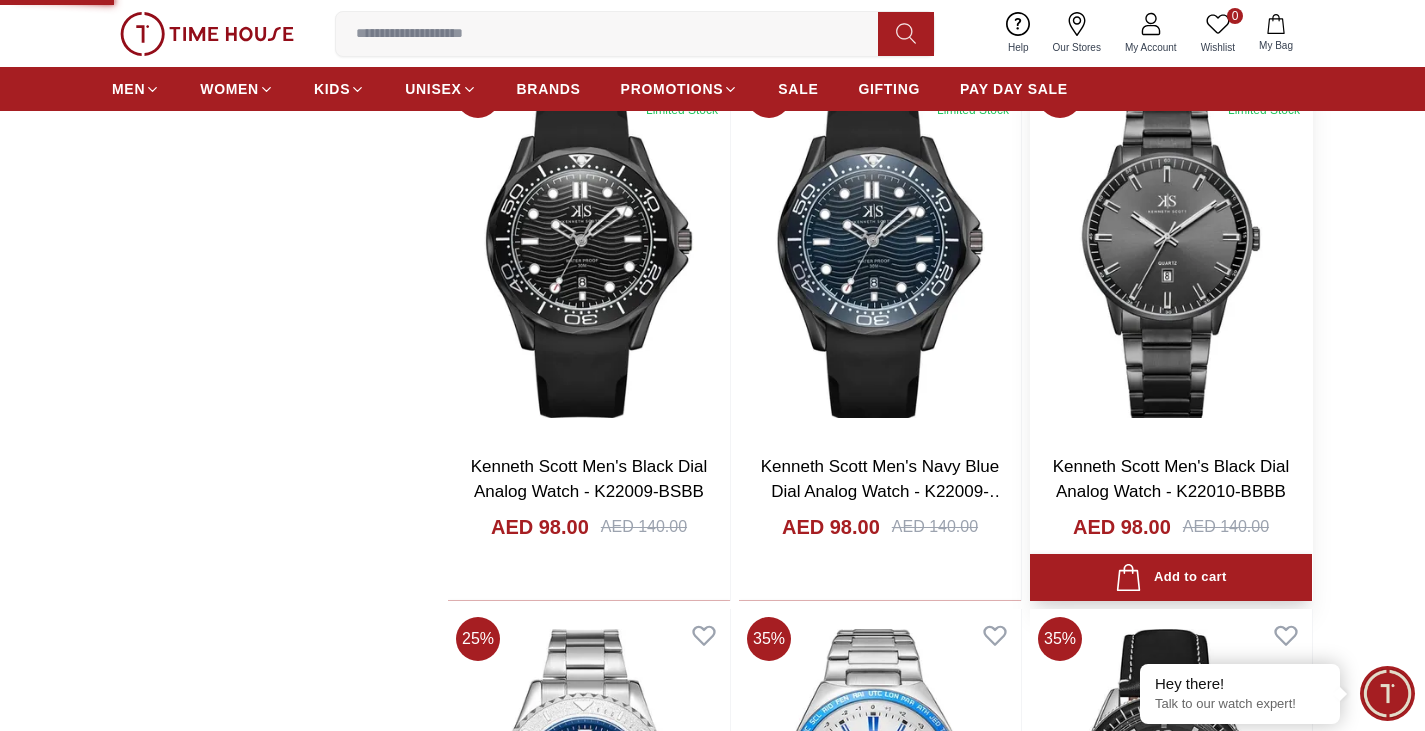 scroll, scrollTop: 0, scrollLeft: 0, axis: both 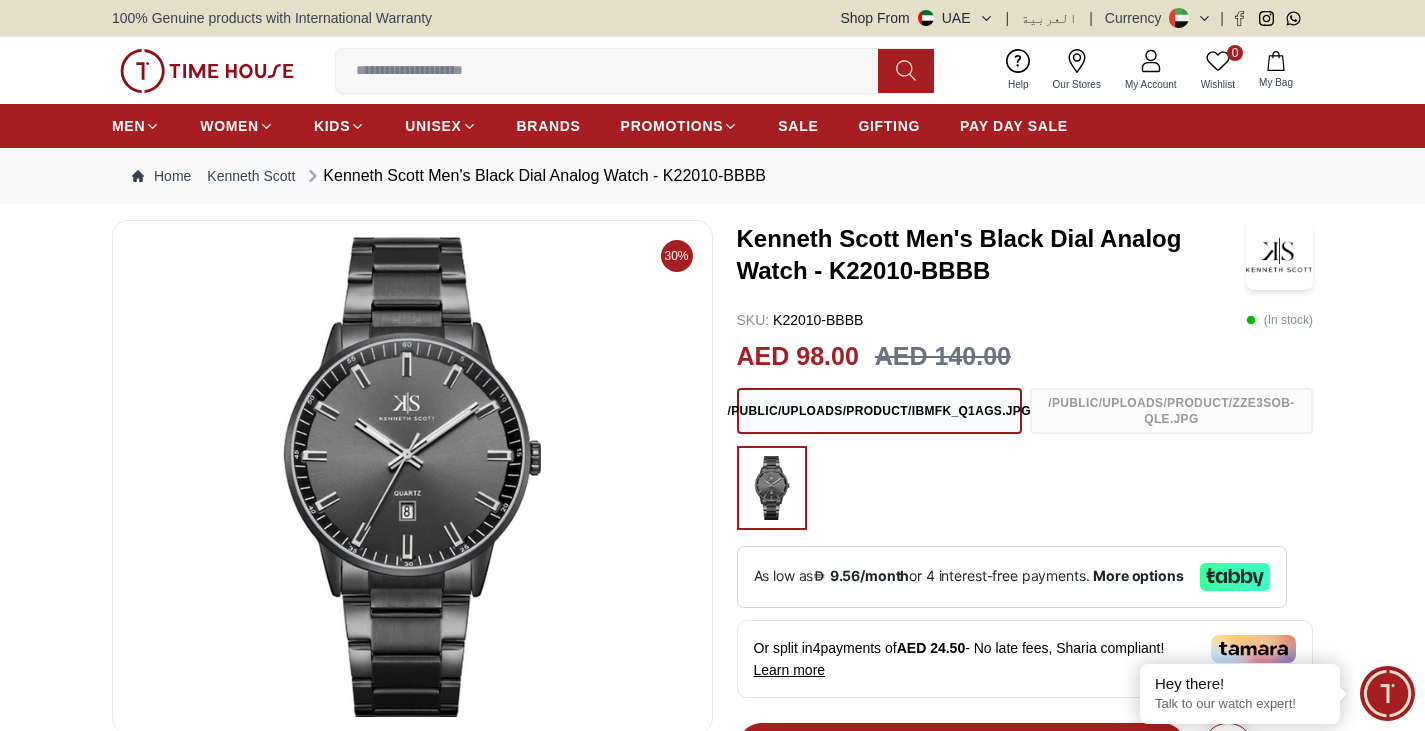 click at bounding box center (412, 477) 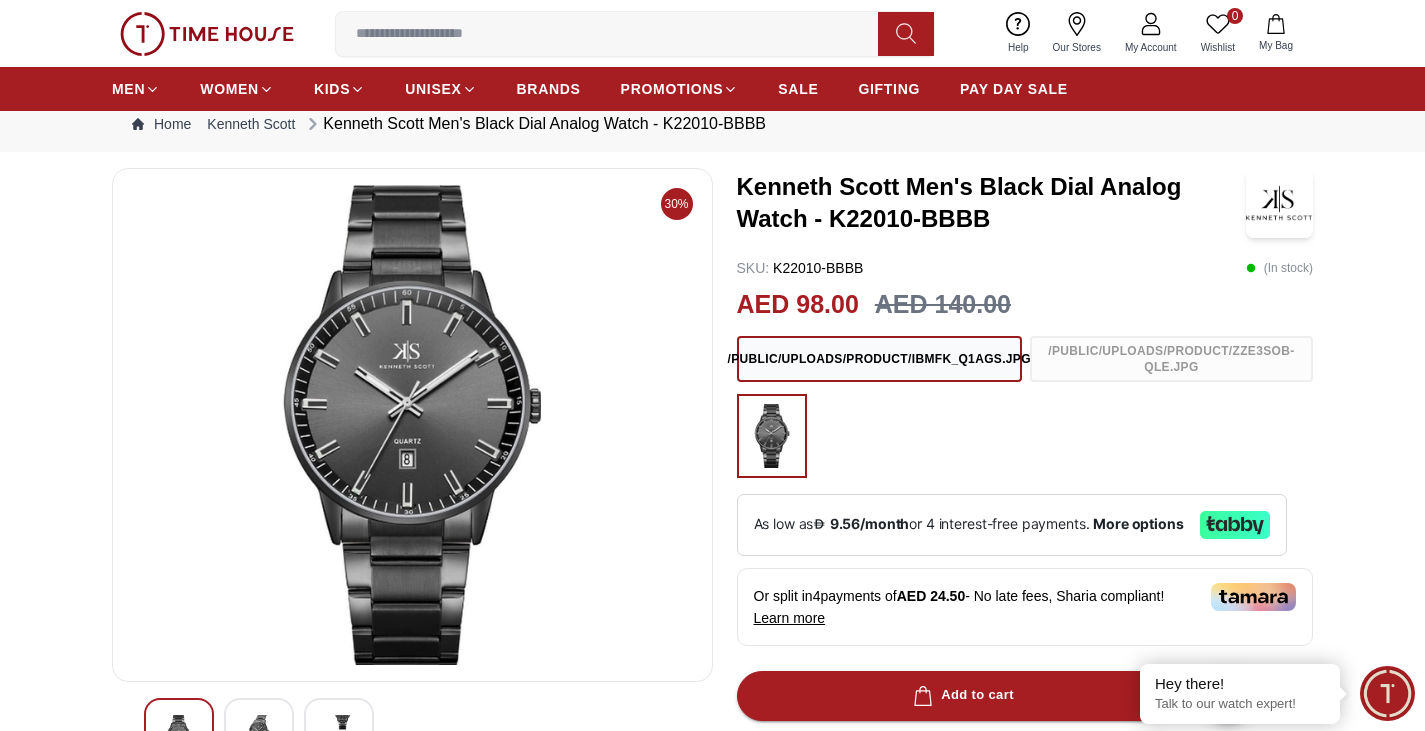 scroll, scrollTop: 200, scrollLeft: 0, axis: vertical 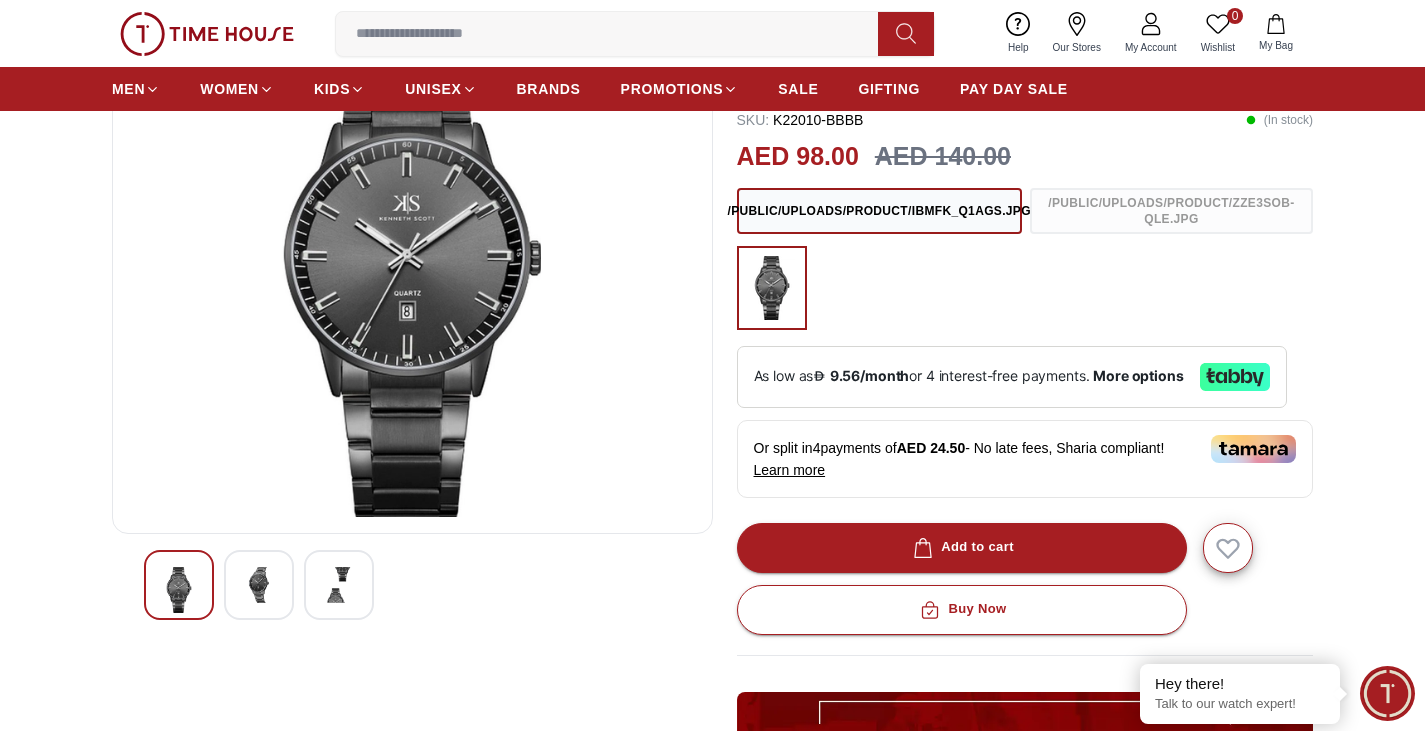 click at bounding box center (259, 585) 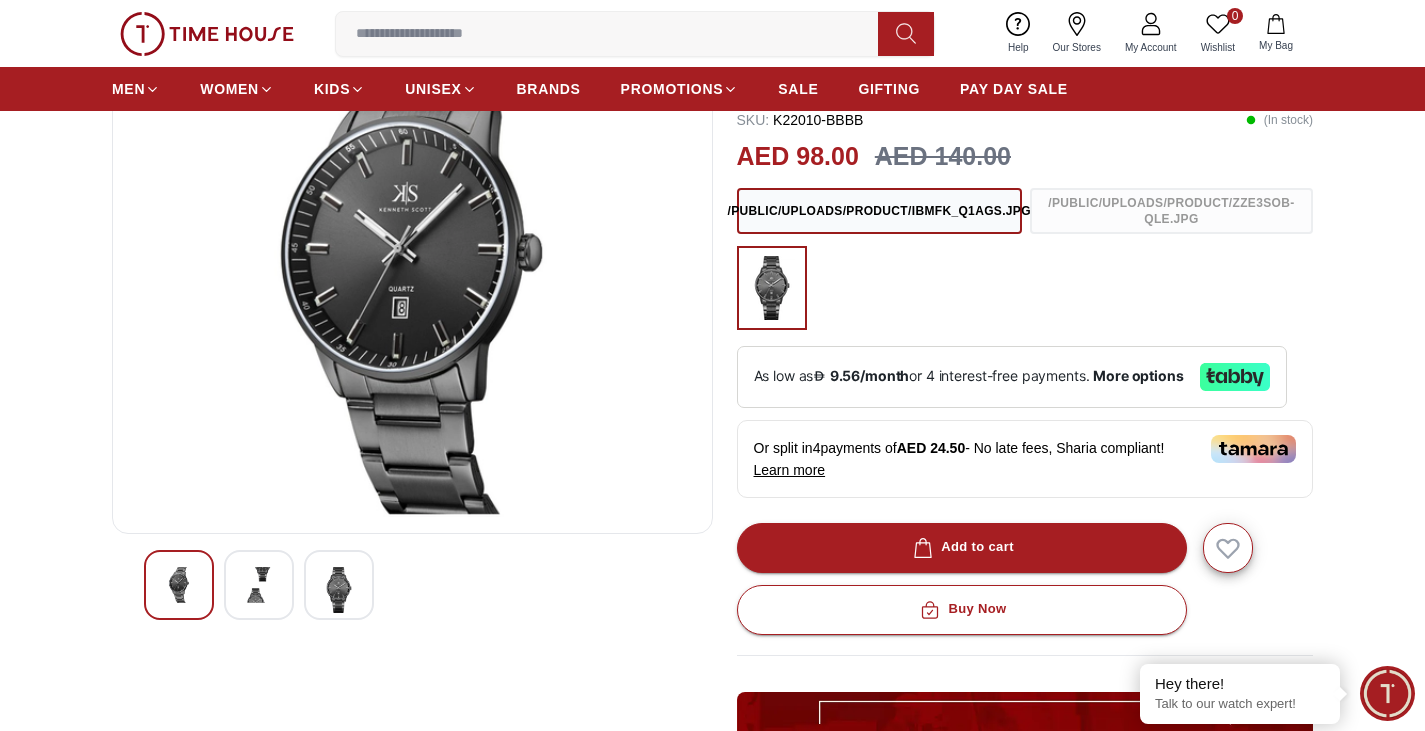 click at bounding box center (339, 585) 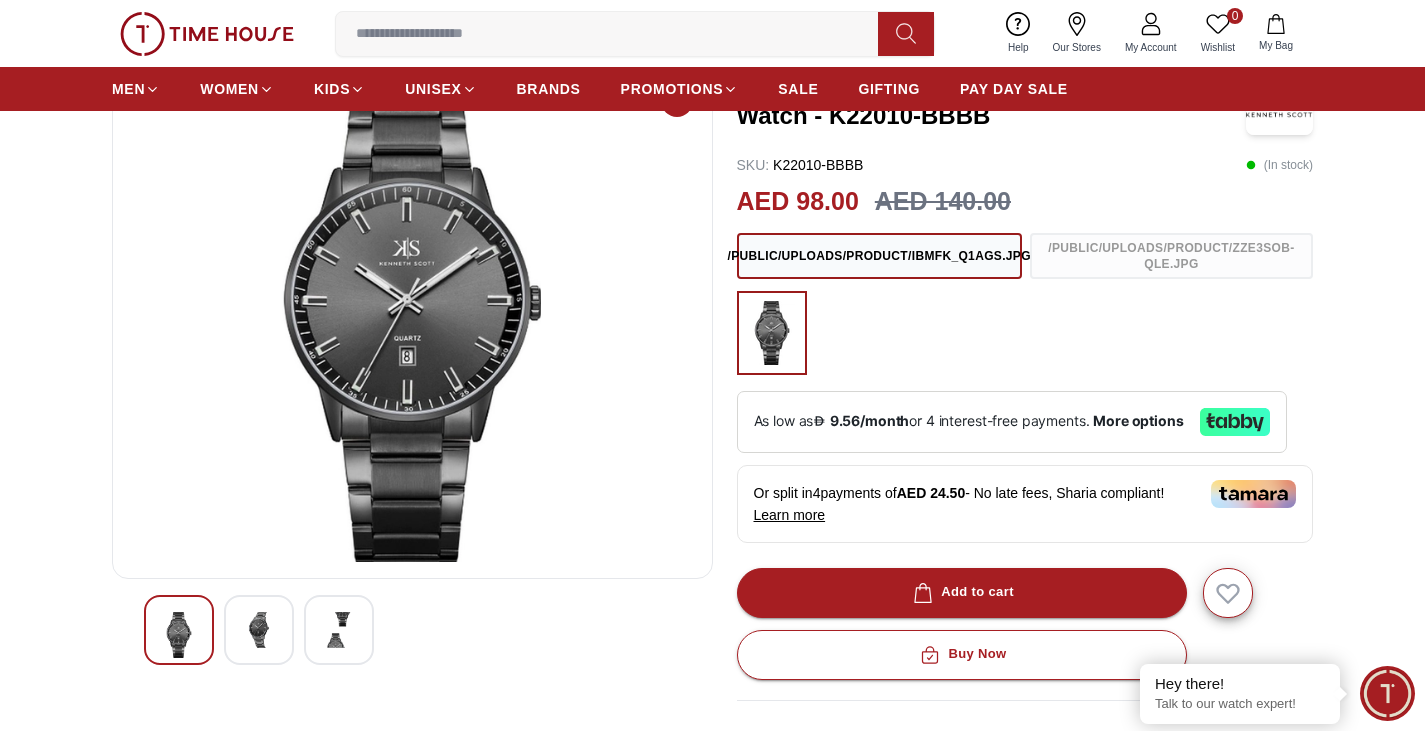 scroll, scrollTop: 100, scrollLeft: 0, axis: vertical 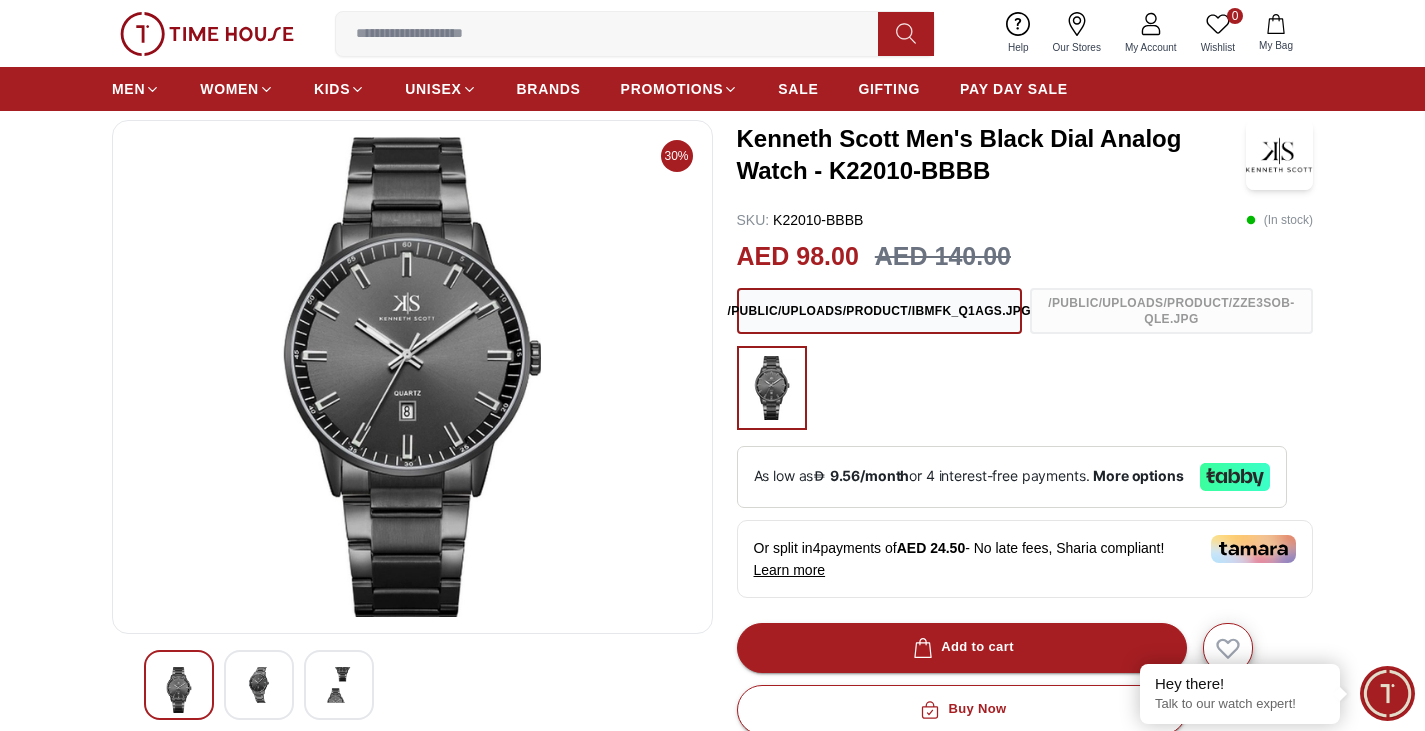 click at bounding box center [339, 685] 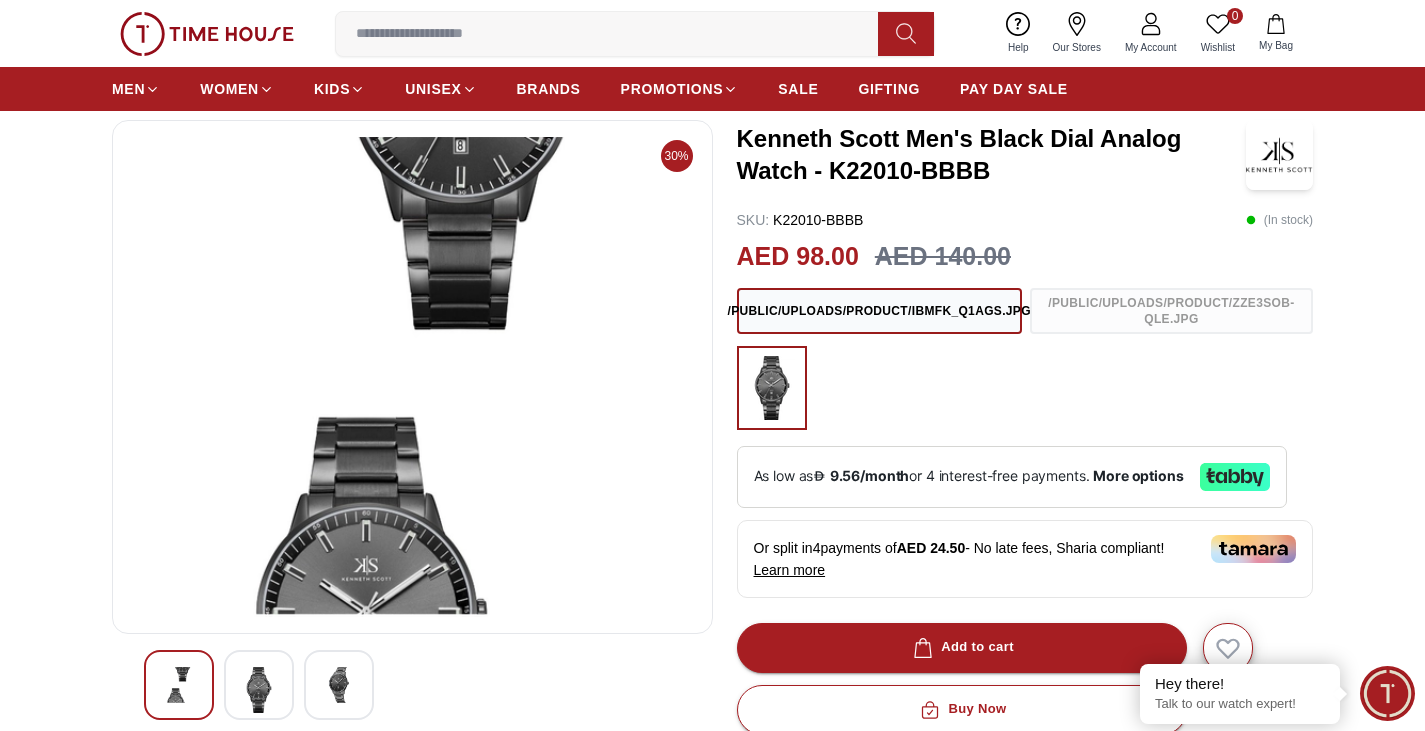 click at bounding box center [259, 685] 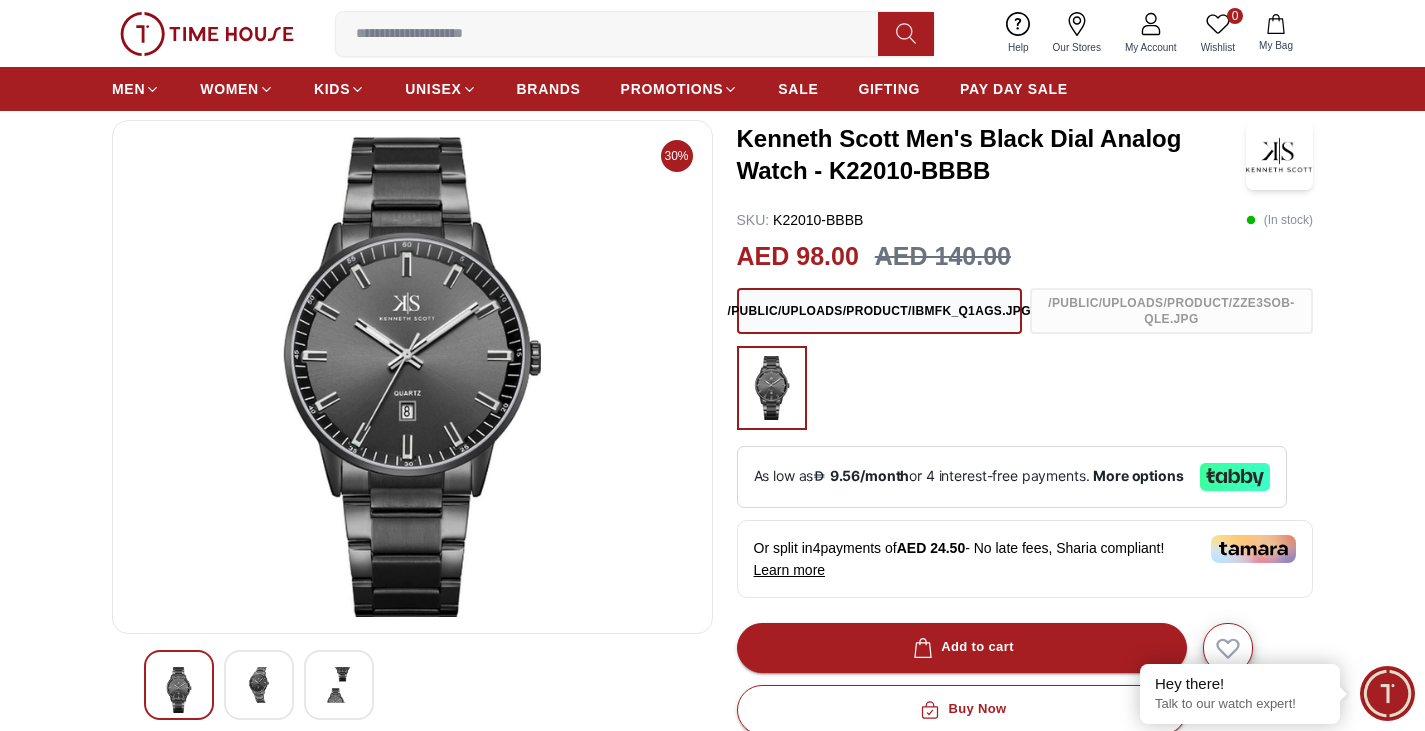 click at bounding box center [339, 685] 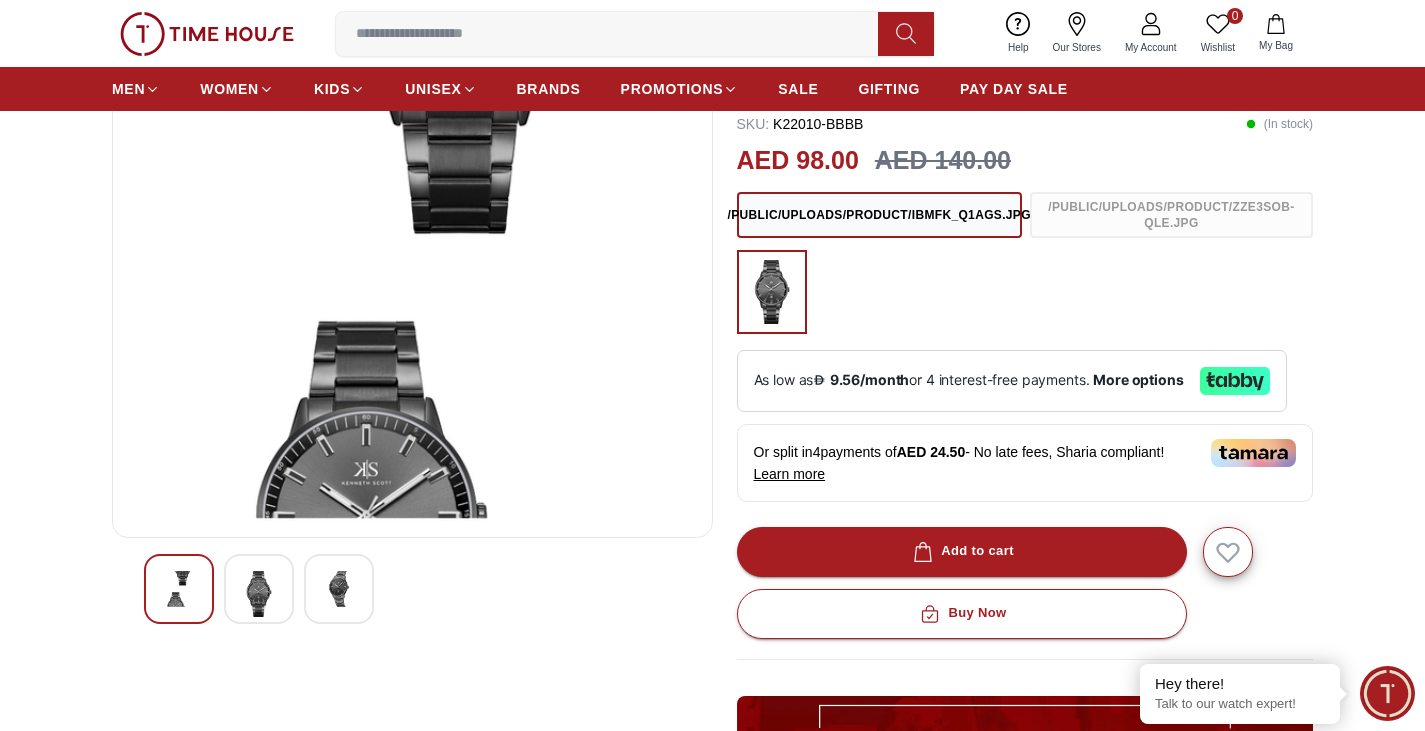 scroll, scrollTop: 0, scrollLeft: 0, axis: both 